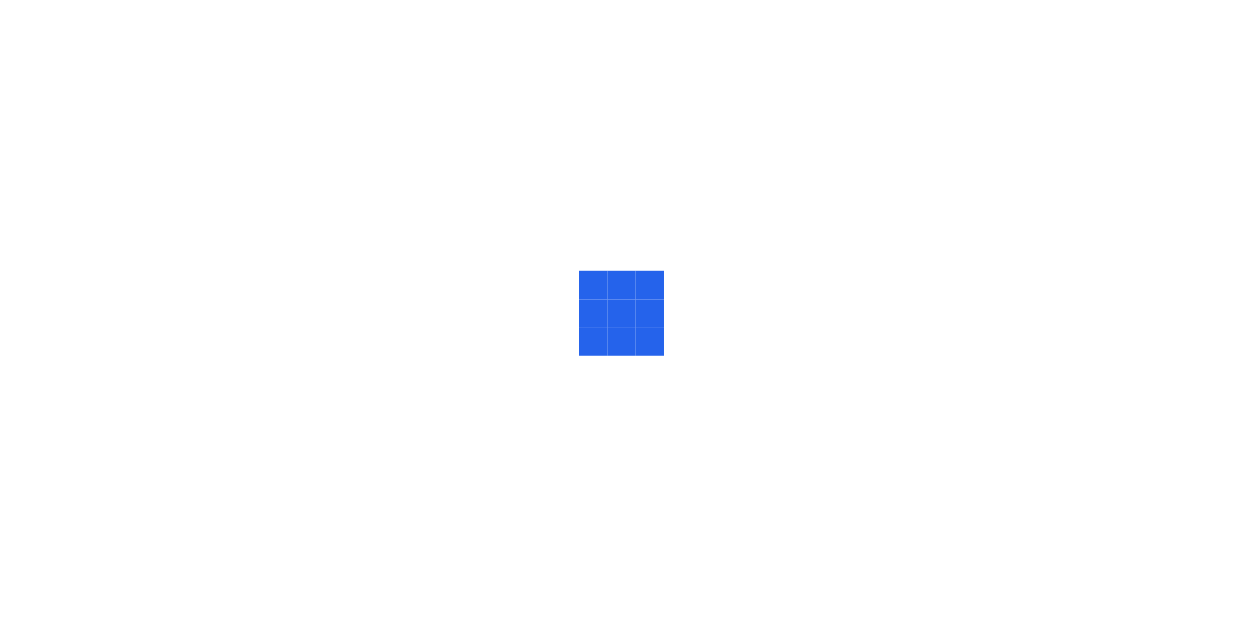 scroll, scrollTop: 0, scrollLeft: 0, axis: both 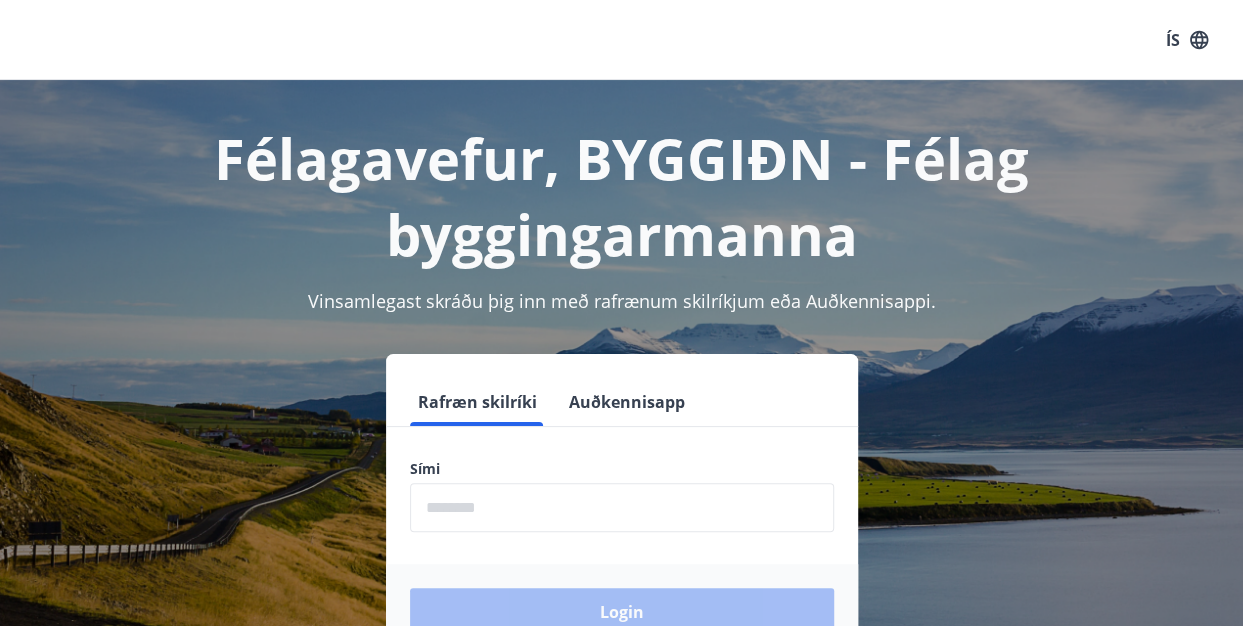 click at bounding box center [622, 507] 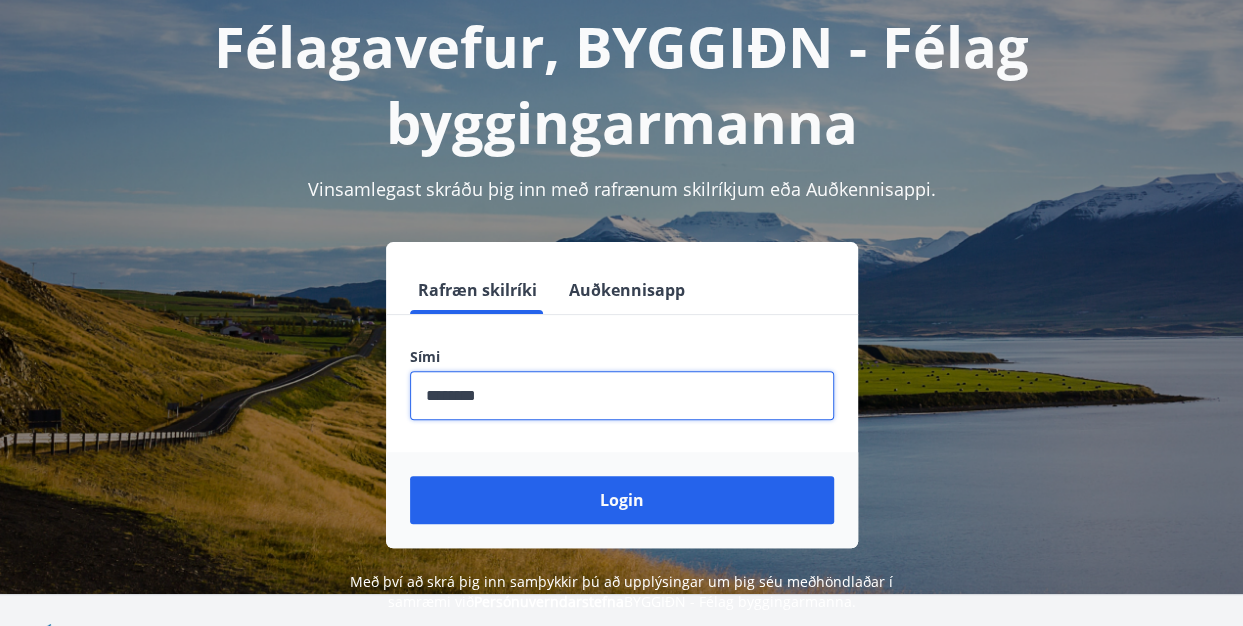 scroll, scrollTop: 113, scrollLeft: 0, axis: vertical 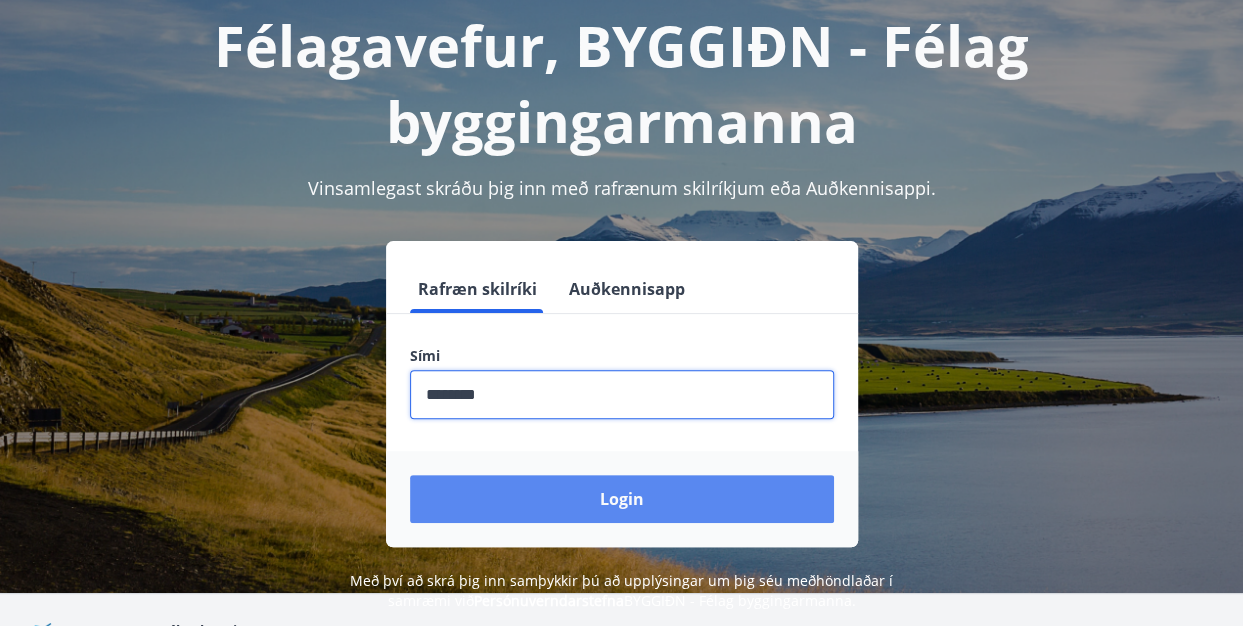 type on "********" 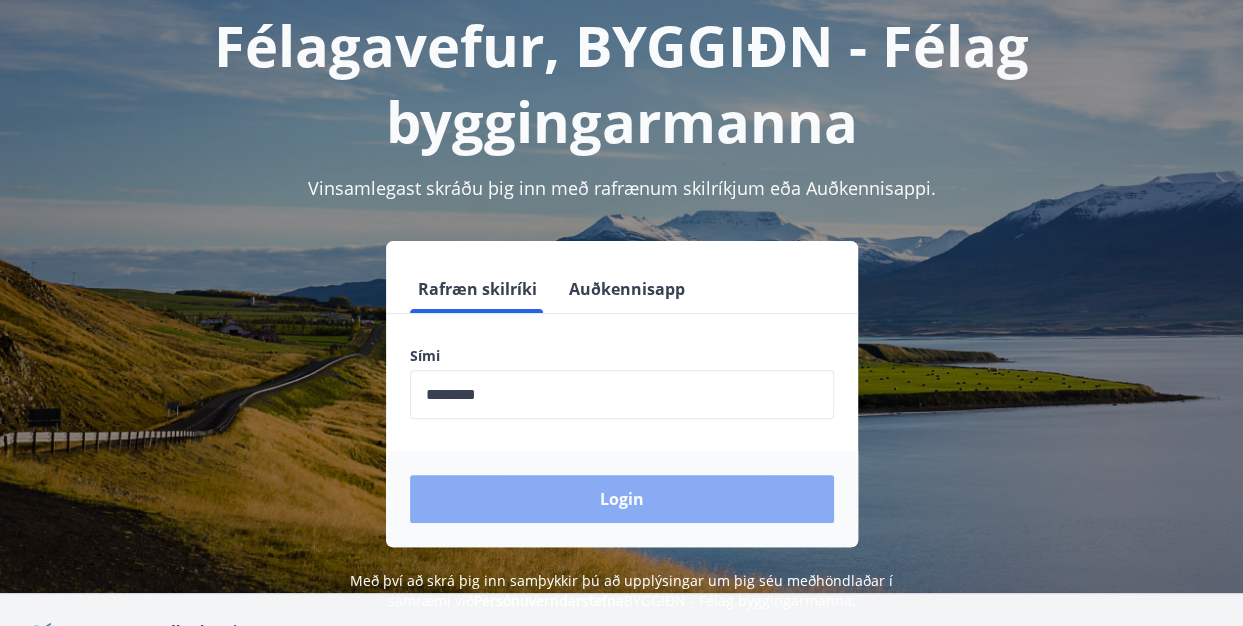 click on "Login" at bounding box center [622, 499] 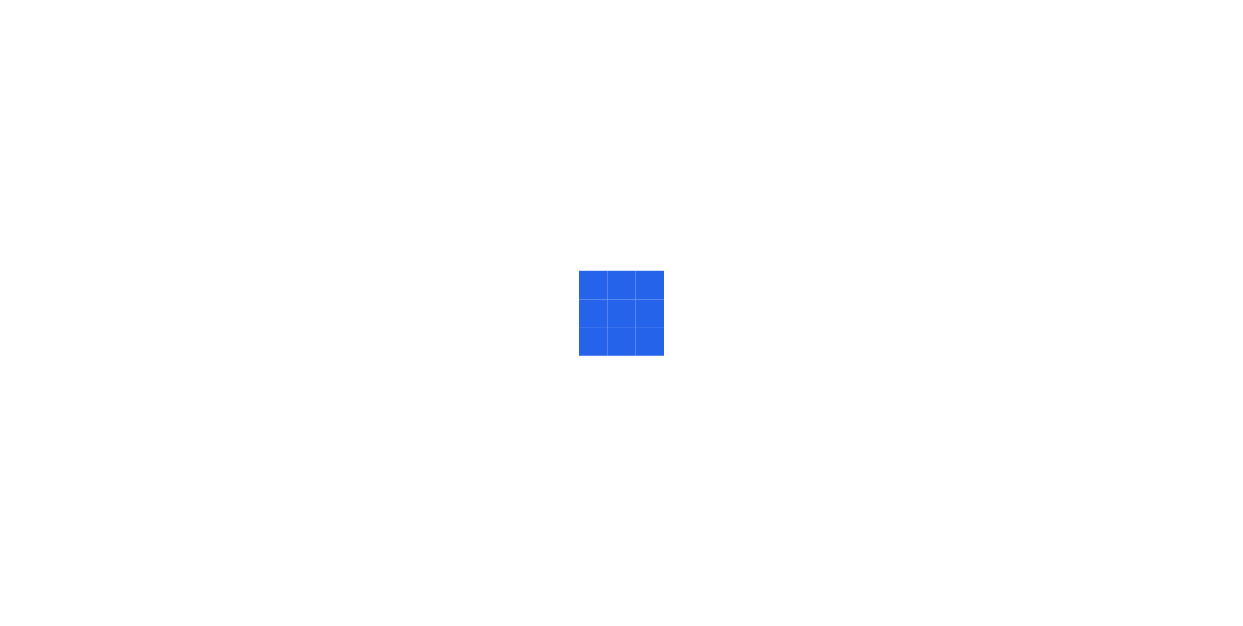 scroll, scrollTop: 0, scrollLeft: 0, axis: both 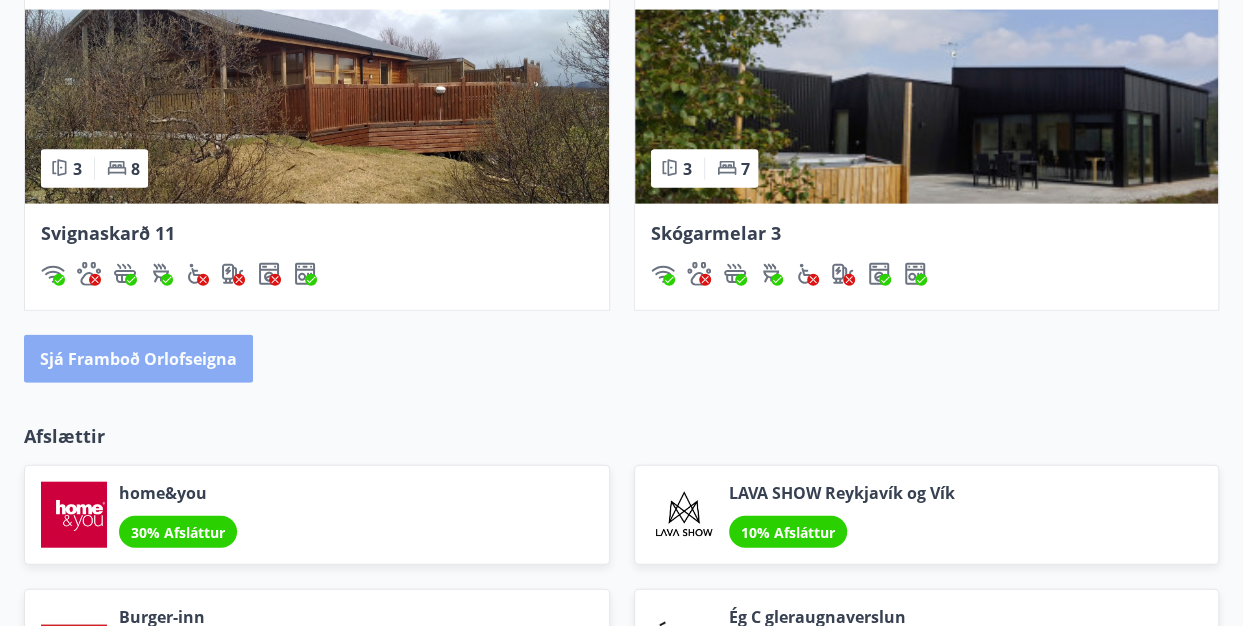 click on "Sjá framboð orlofseigna" at bounding box center (138, 359) 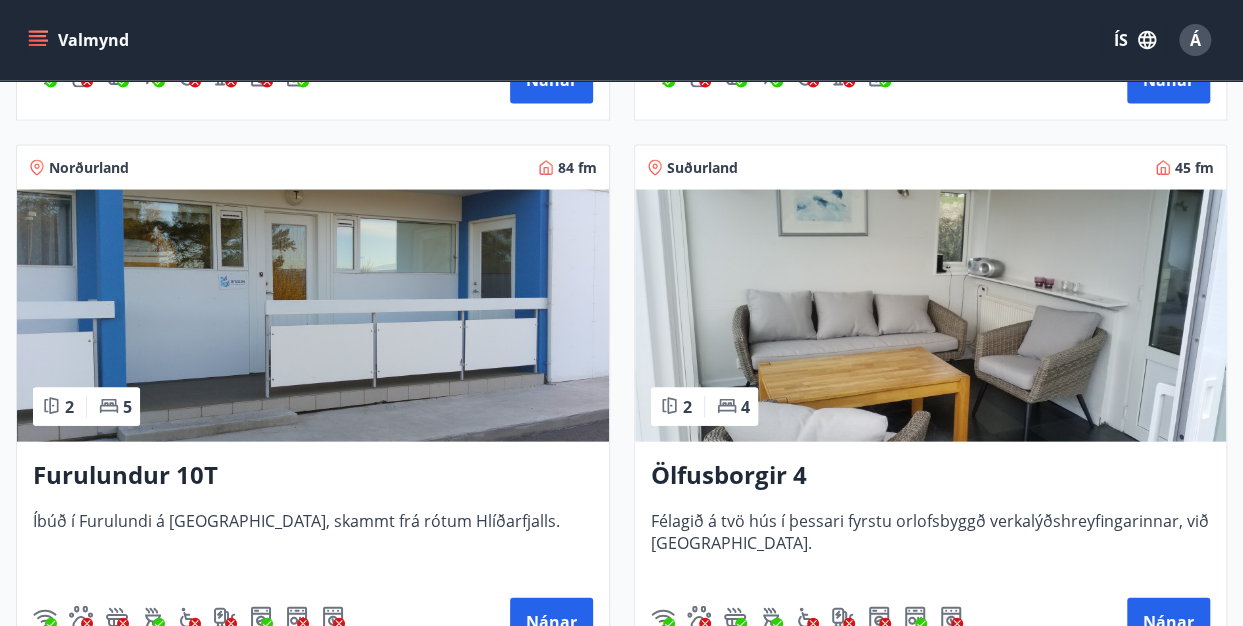 scroll, scrollTop: 1919, scrollLeft: 0, axis: vertical 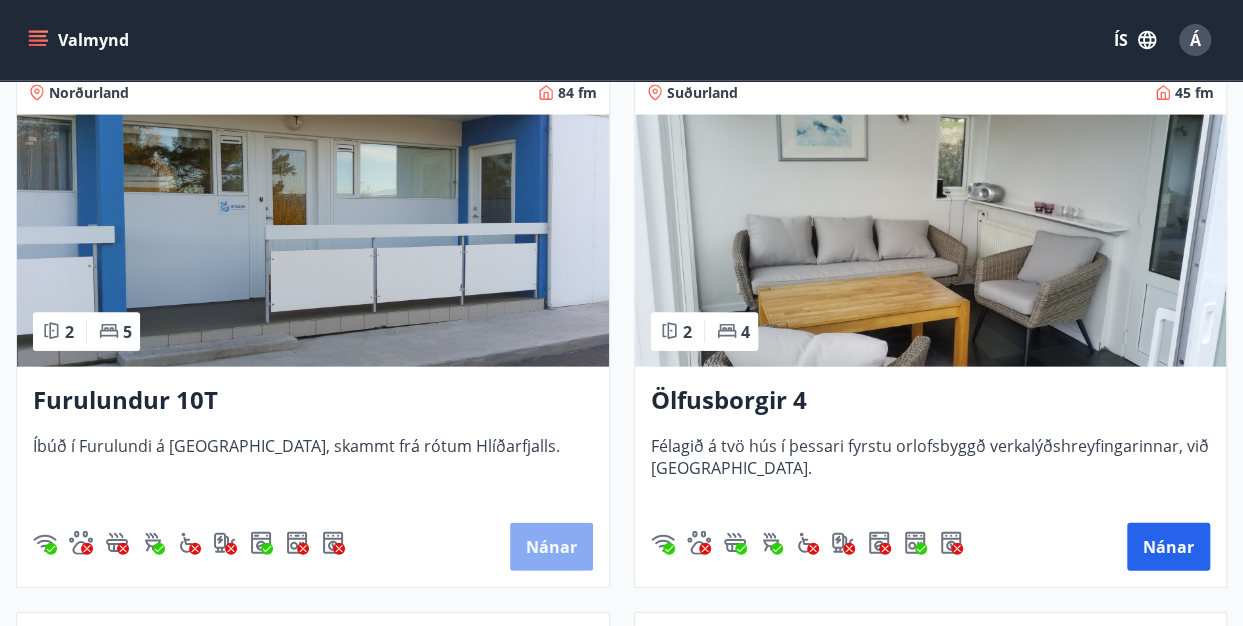 click on "Nánar" at bounding box center (551, 547) 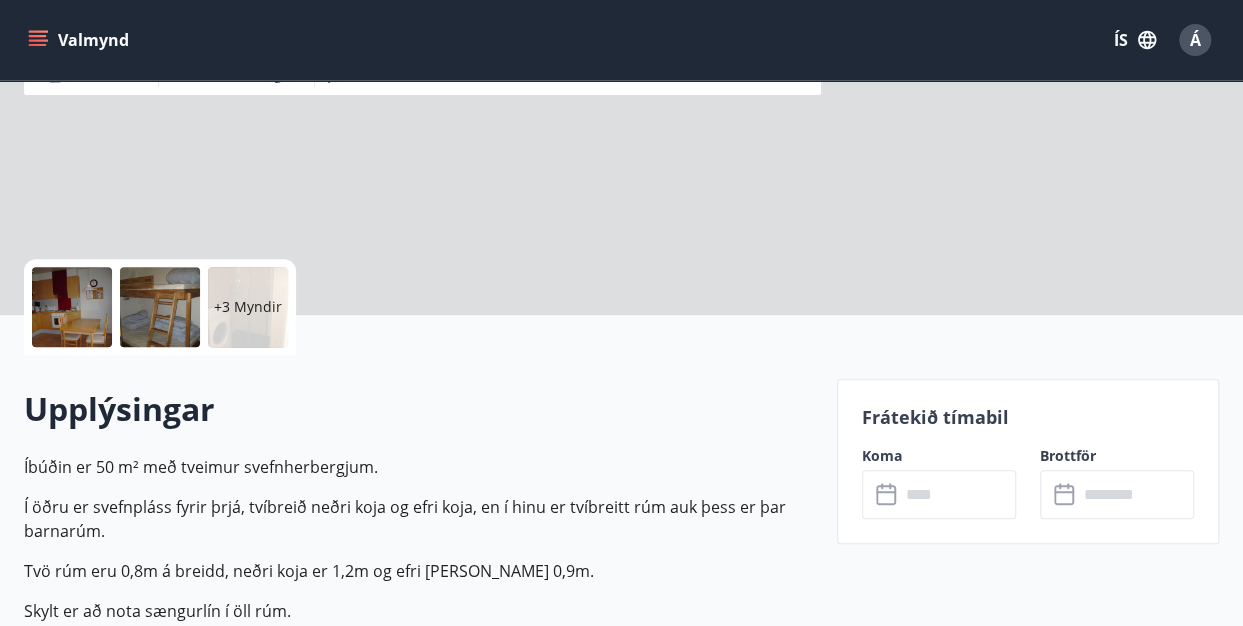 scroll, scrollTop: 0, scrollLeft: 0, axis: both 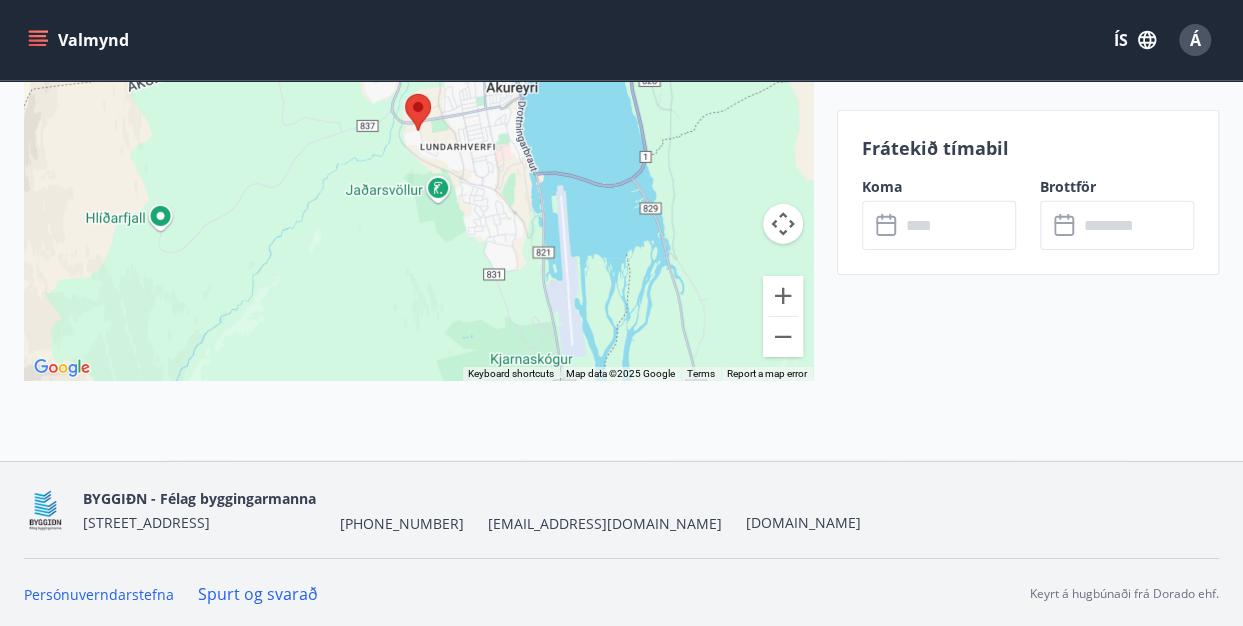 click on "Valmynd" at bounding box center (80, 40) 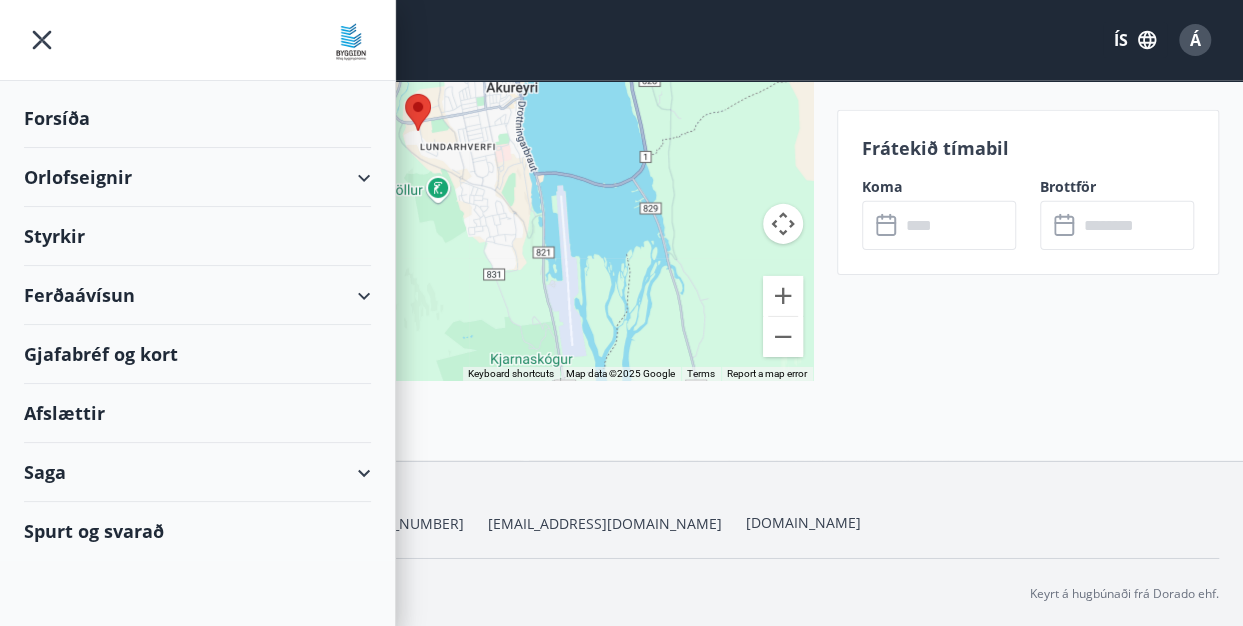 click on "Orlofseignir" at bounding box center [197, 177] 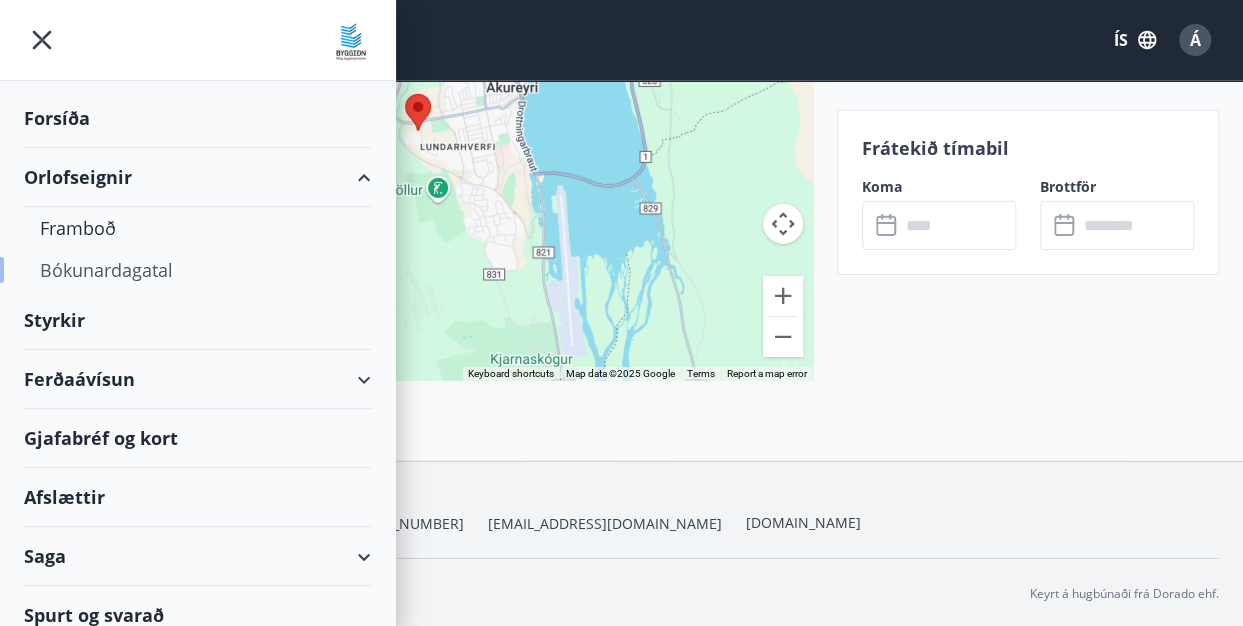 click on "Bókunardagatal" at bounding box center [197, 270] 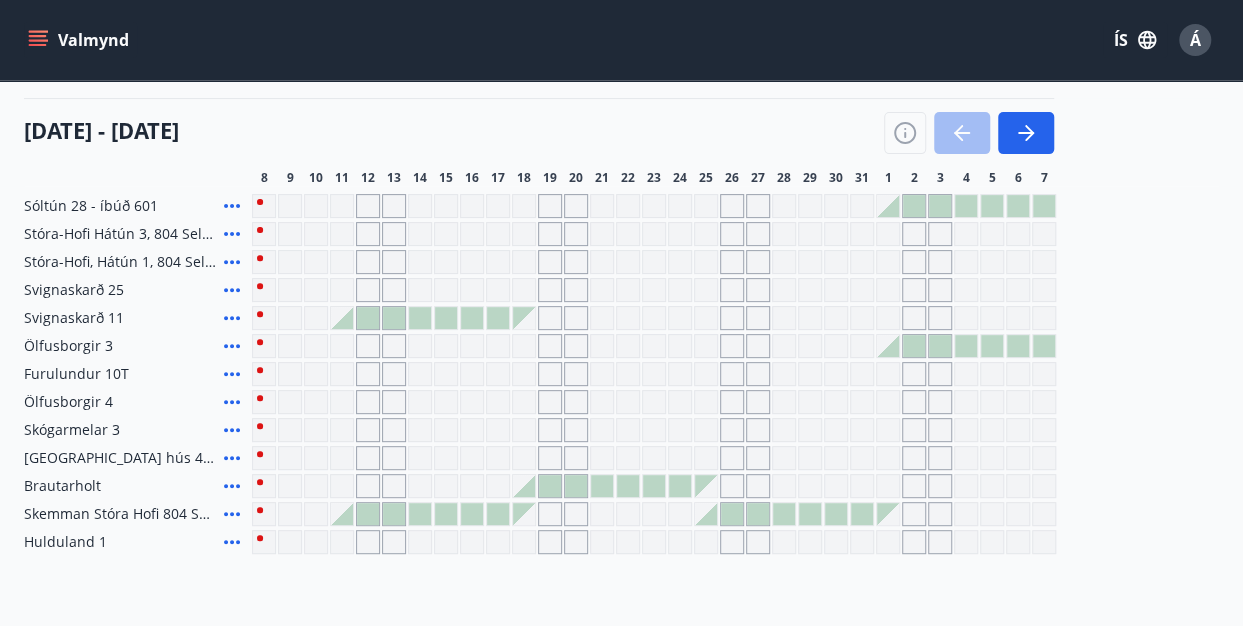 scroll, scrollTop: 399, scrollLeft: 0, axis: vertical 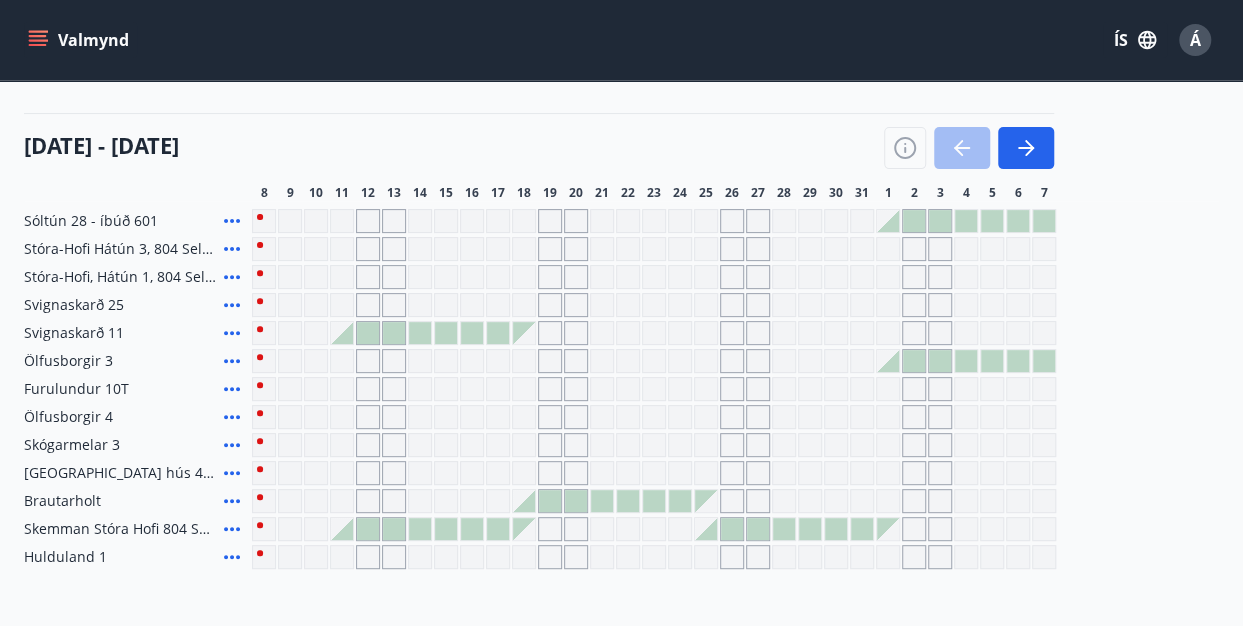 click 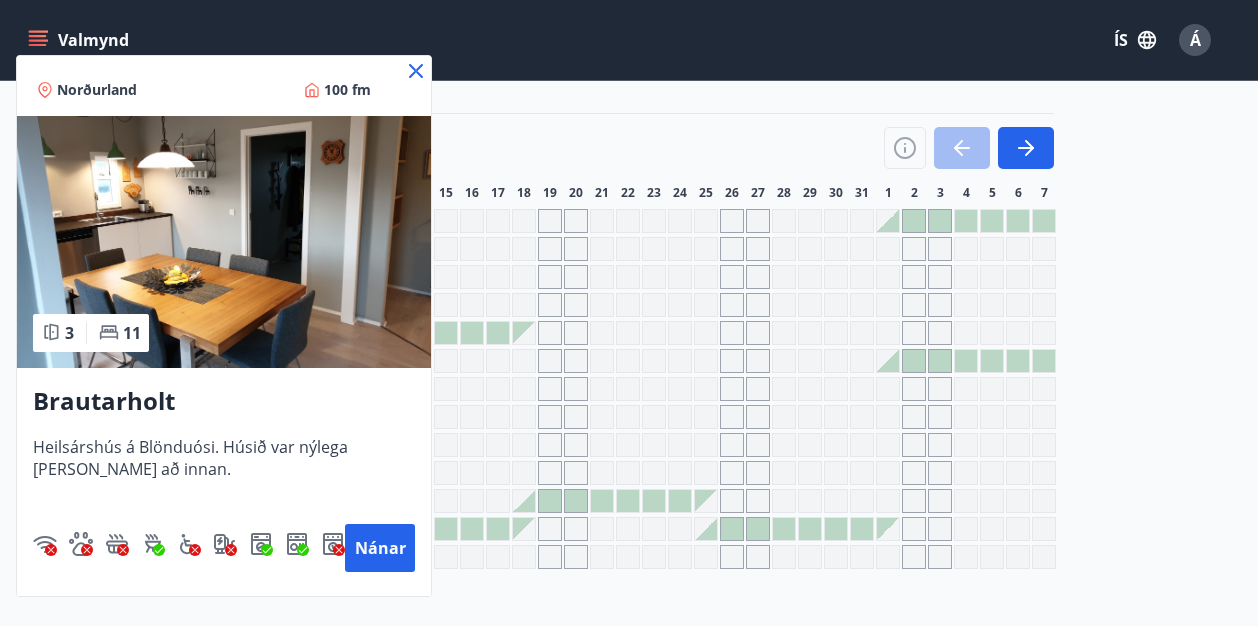 click 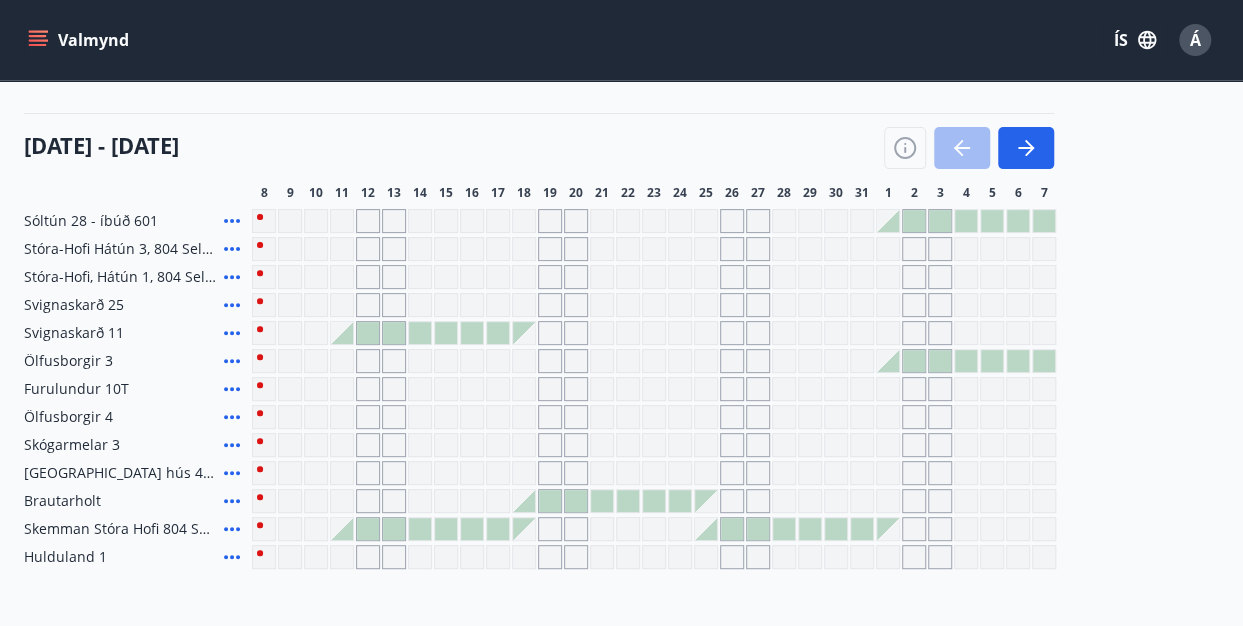 click on "Valmynd ÍS Á" at bounding box center [621, 40] 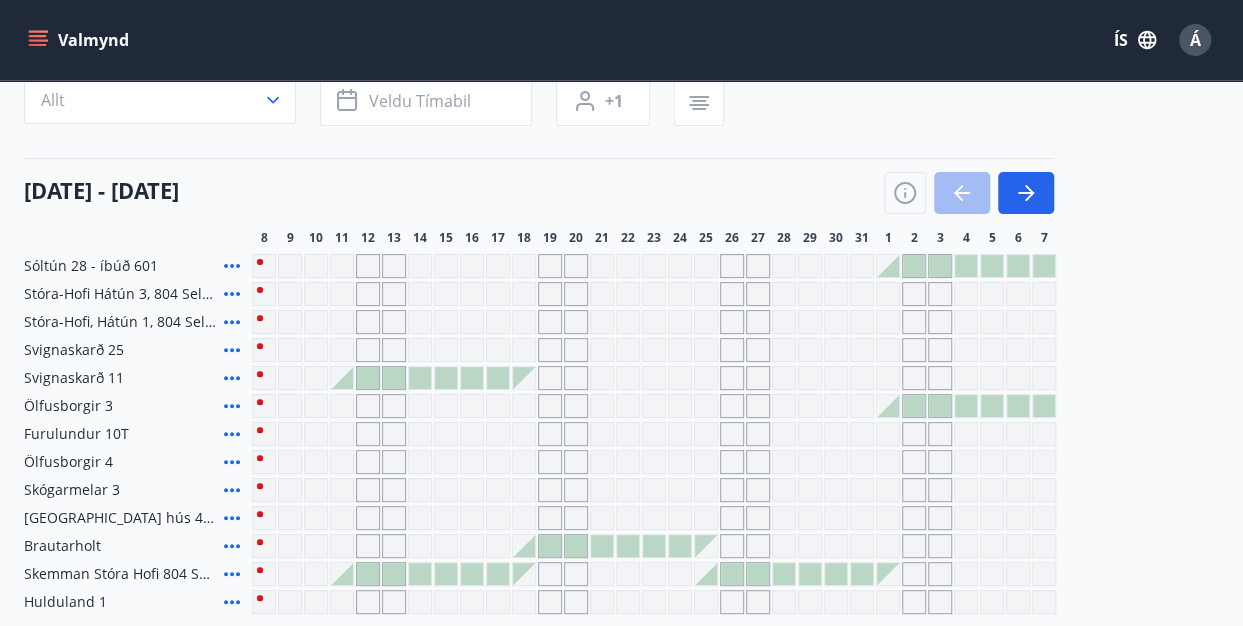 scroll, scrollTop: 164, scrollLeft: 0, axis: vertical 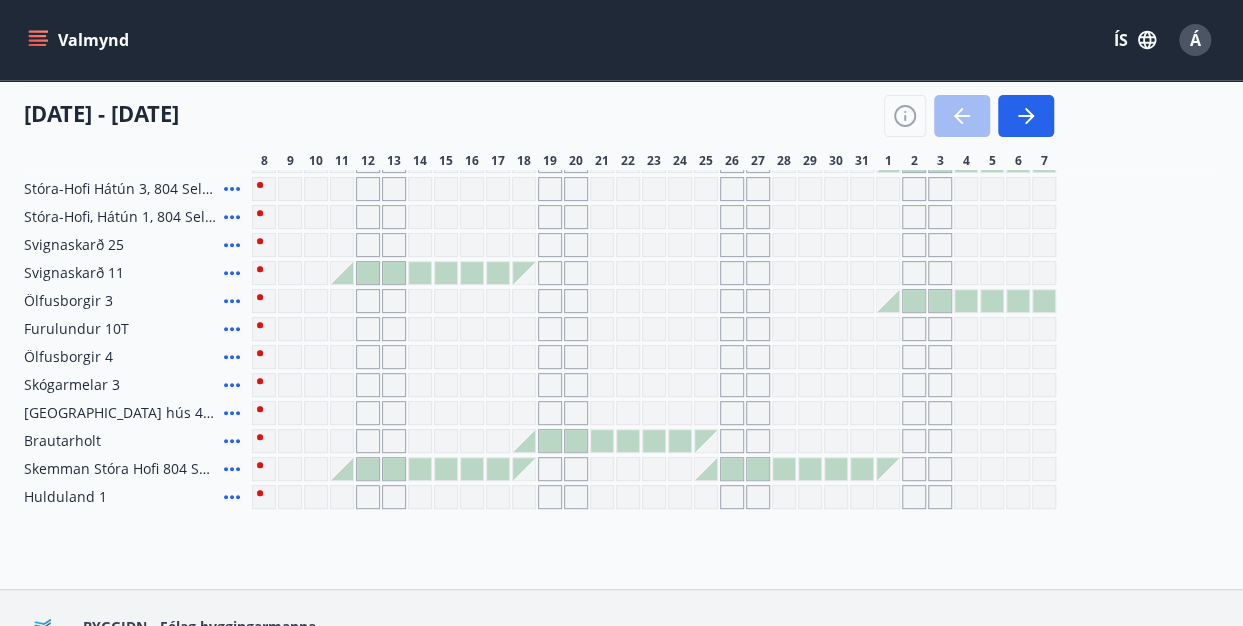 click 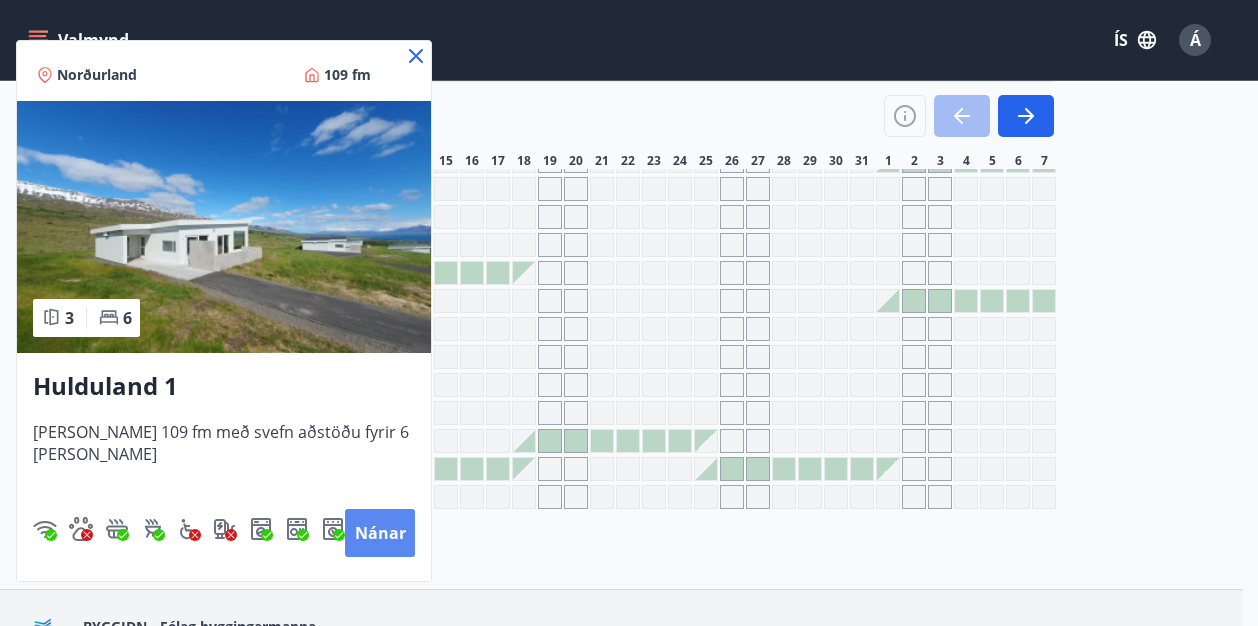 click on "Nánar" at bounding box center (380, 533) 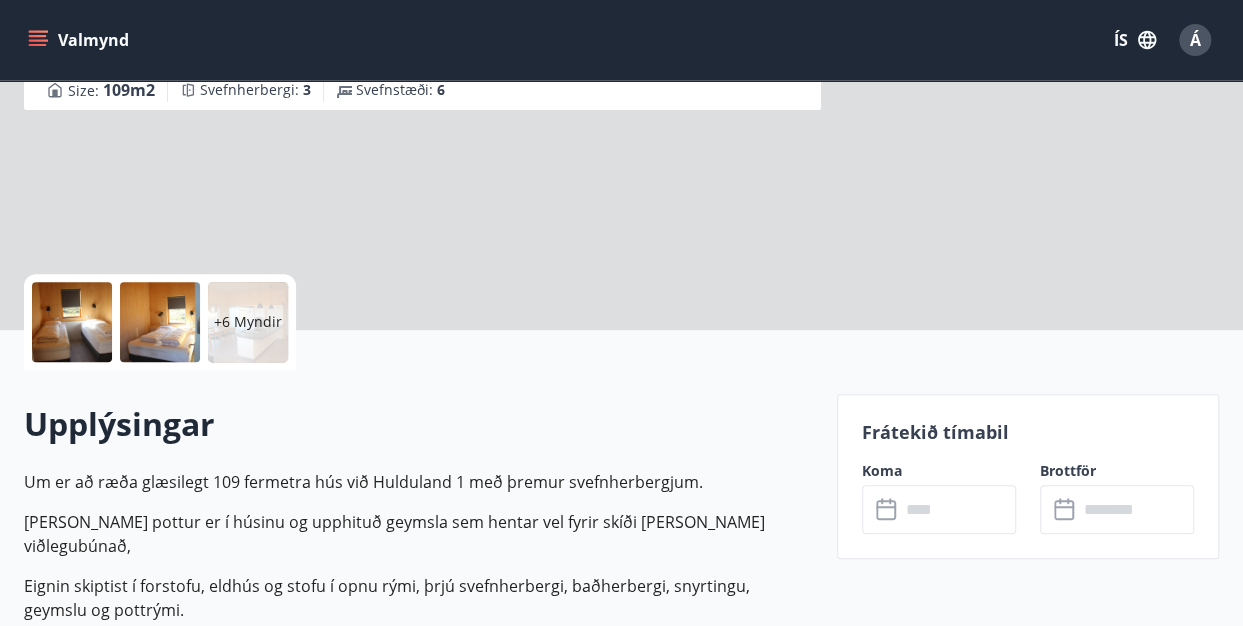 scroll, scrollTop: 0, scrollLeft: 0, axis: both 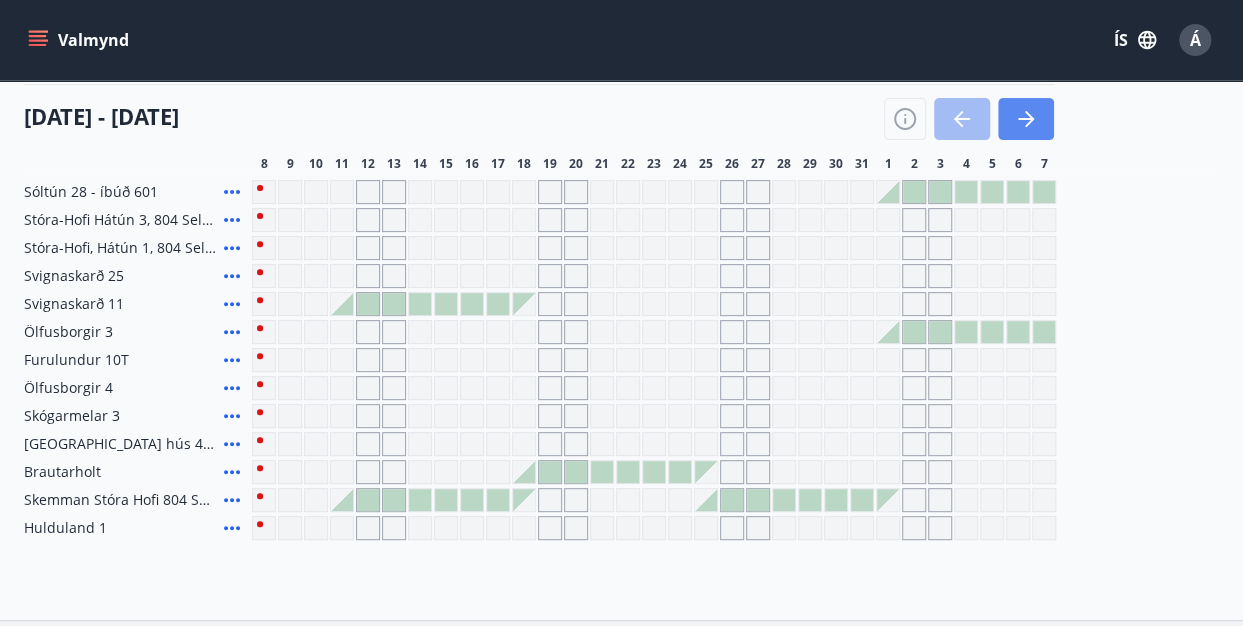 click 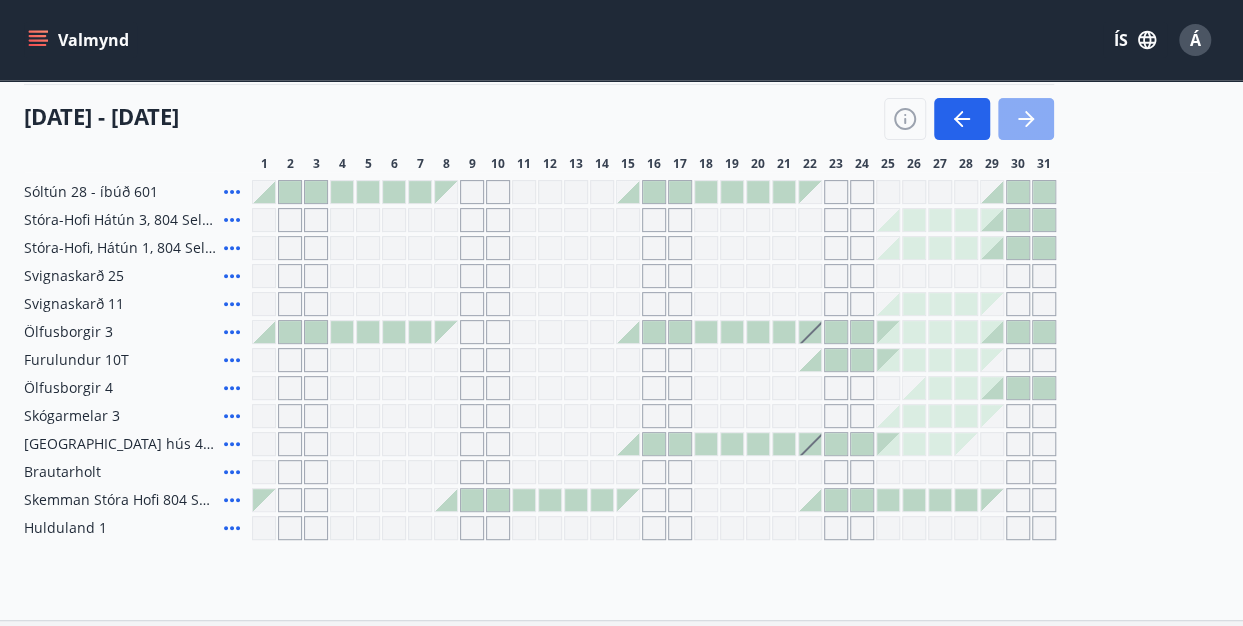 click 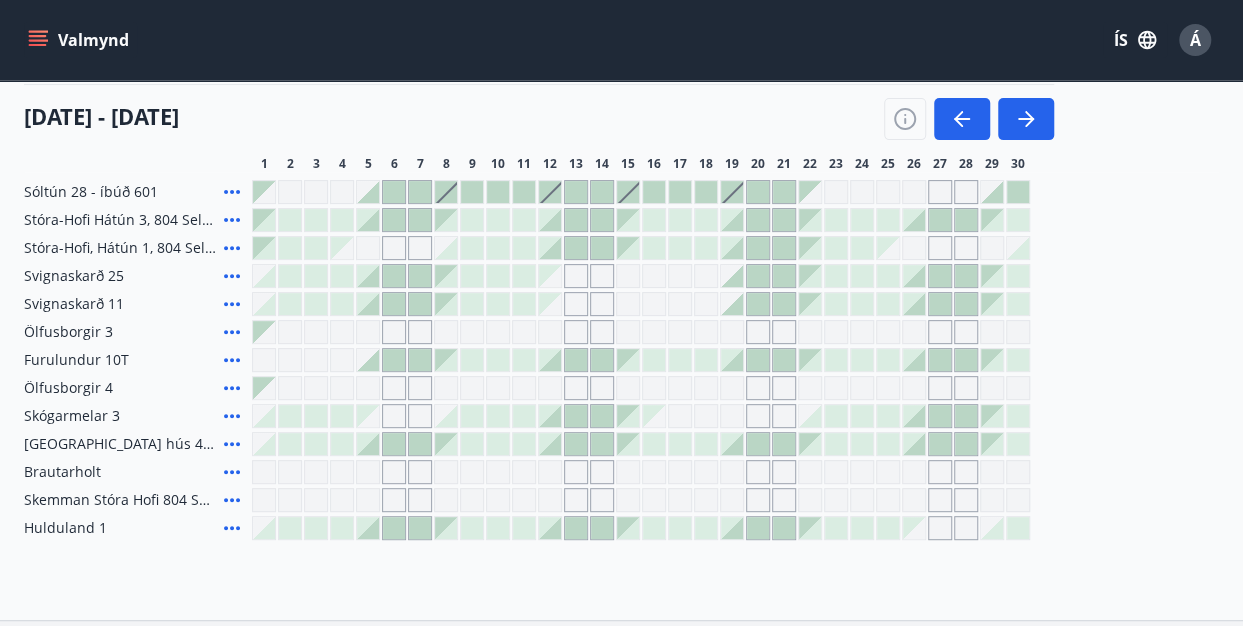 click at bounding box center [576, 528] 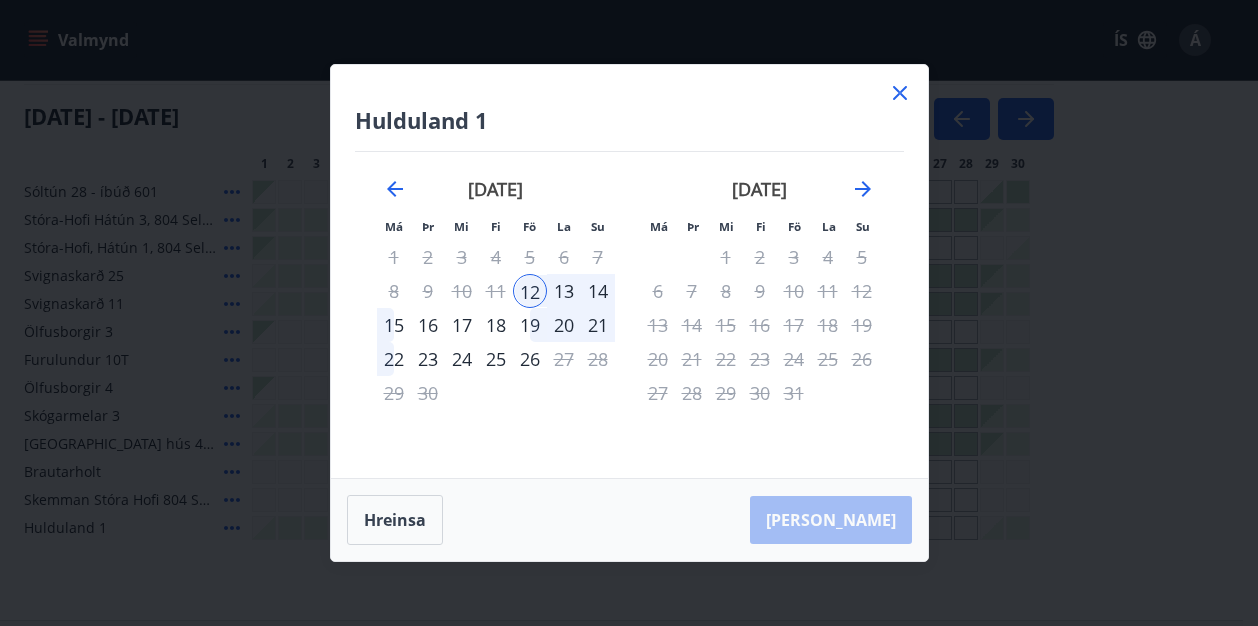 click 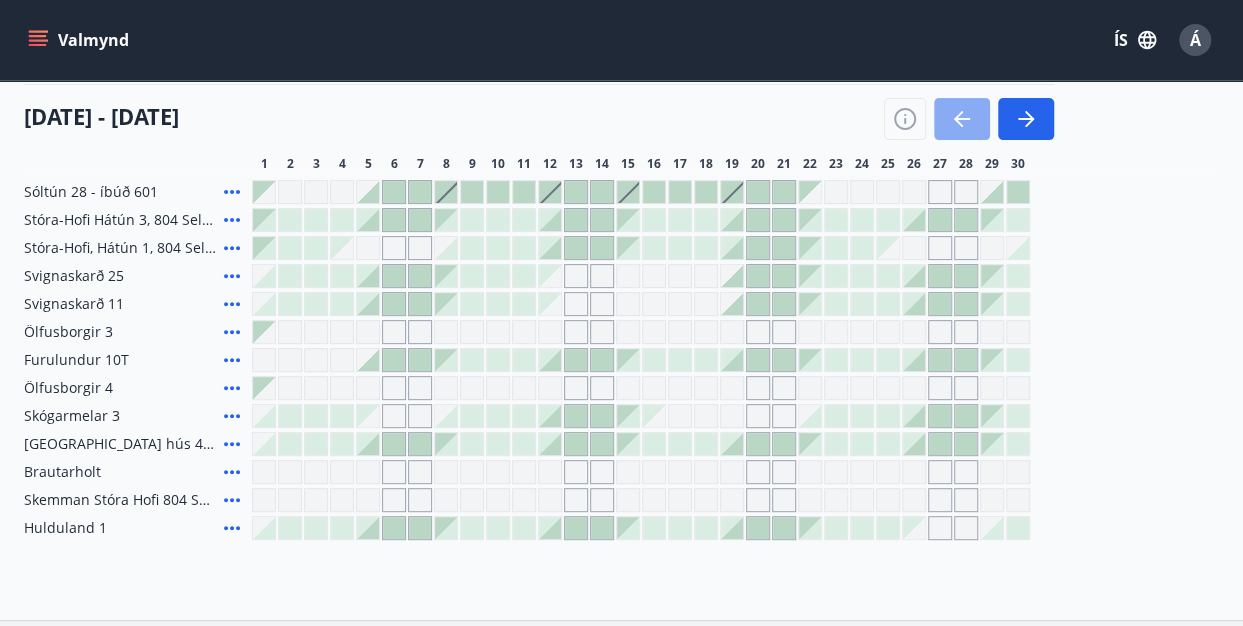 click 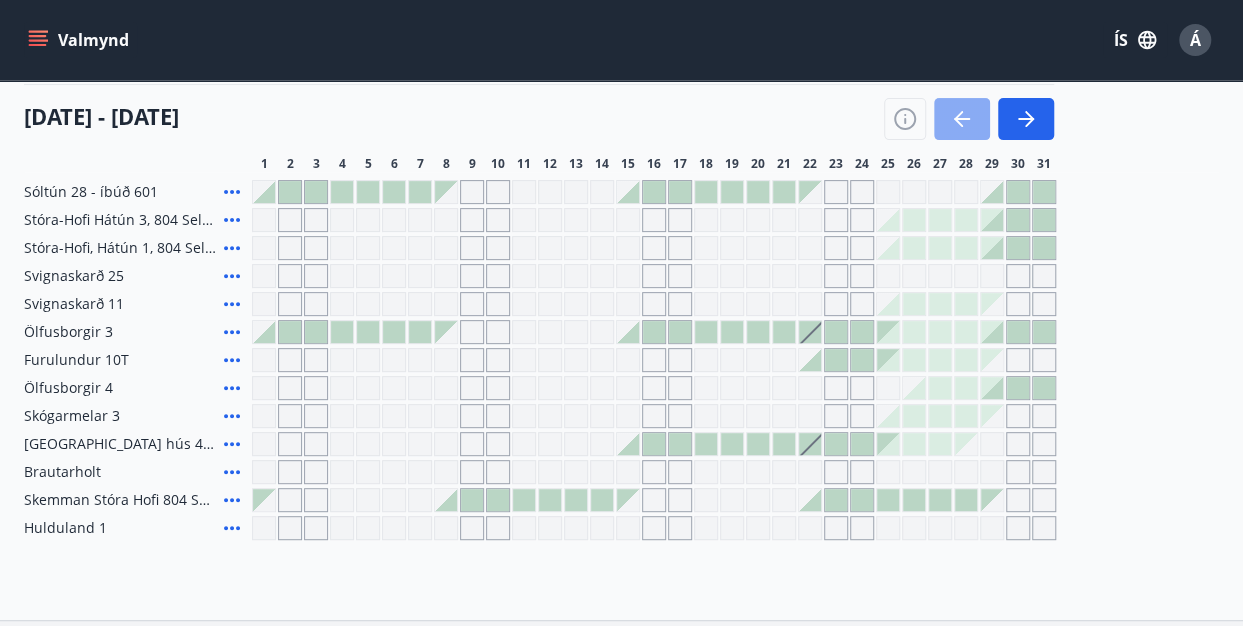 click 